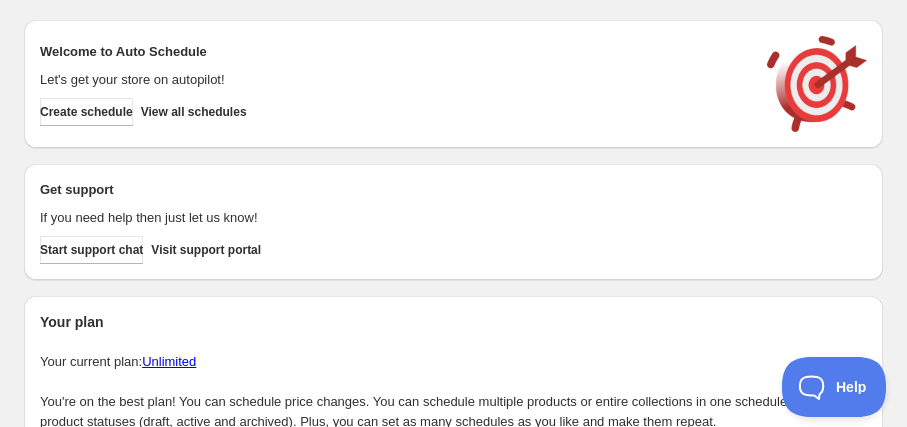scroll, scrollTop: 0, scrollLeft: 0, axis: both 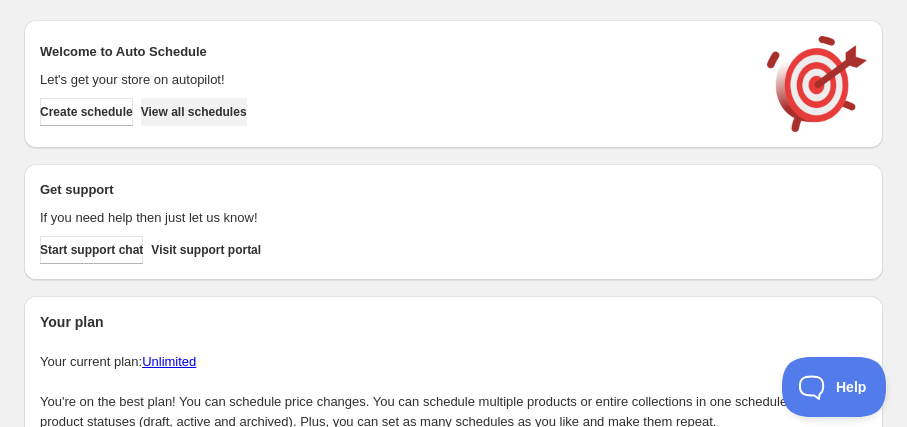 click on "View all schedules" at bounding box center (194, 112) 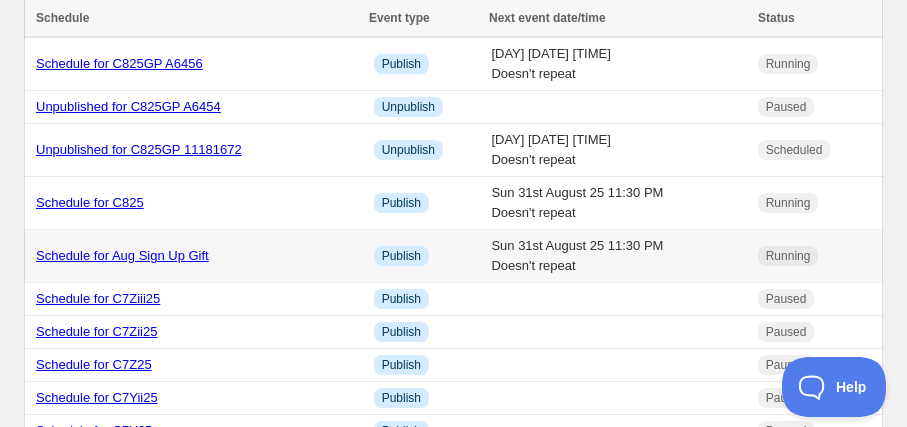 scroll, scrollTop: 90, scrollLeft: 0, axis: vertical 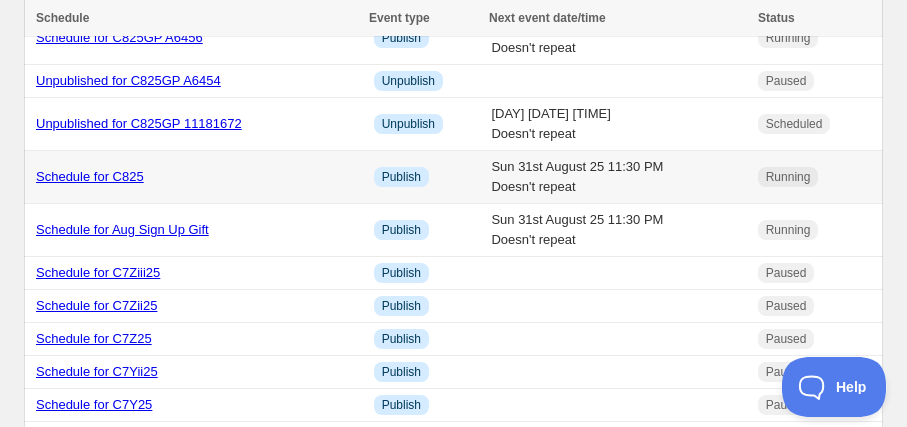 click on "Schedule for C825" at bounding box center (90, 176) 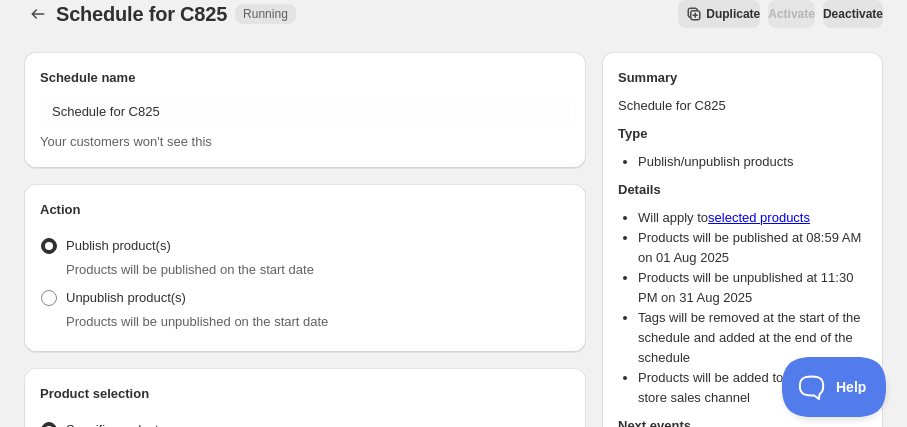 scroll, scrollTop: 0, scrollLeft: 0, axis: both 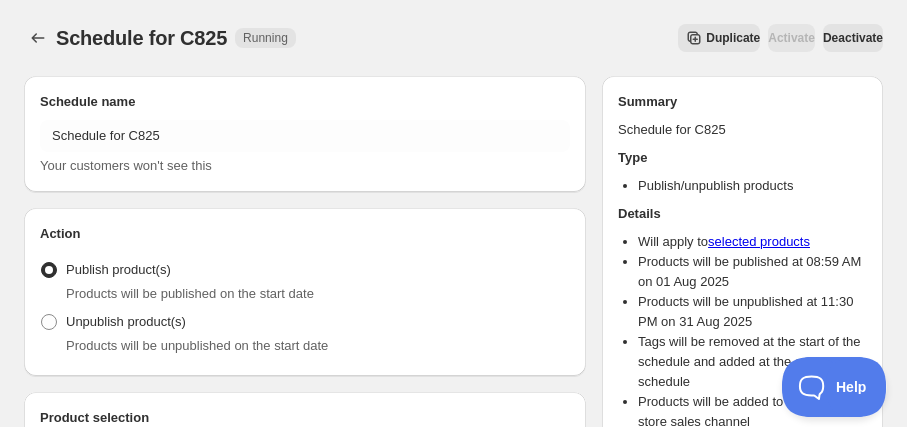 click on "Duplicate" at bounding box center (733, 38) 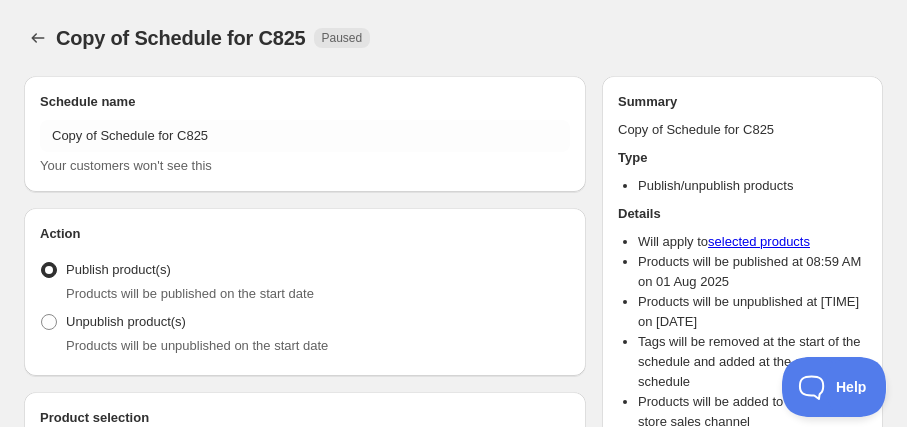 radio on "true" 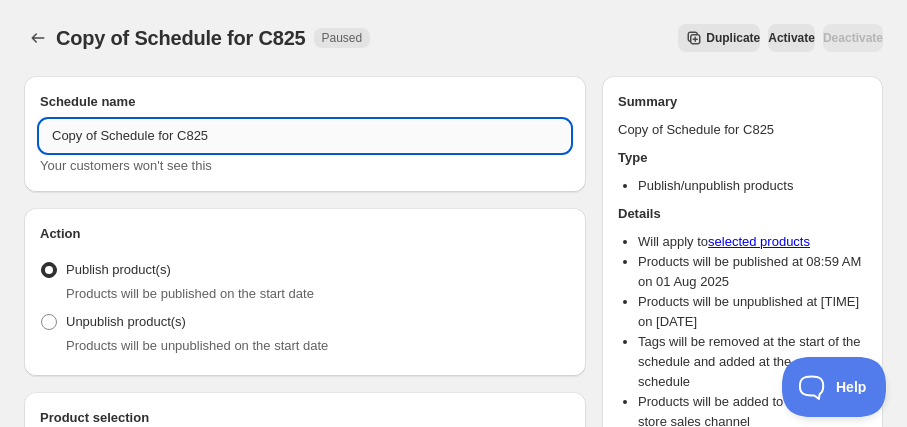 click on "Copy of Schedule for C825" at bounding box center [305, 136] 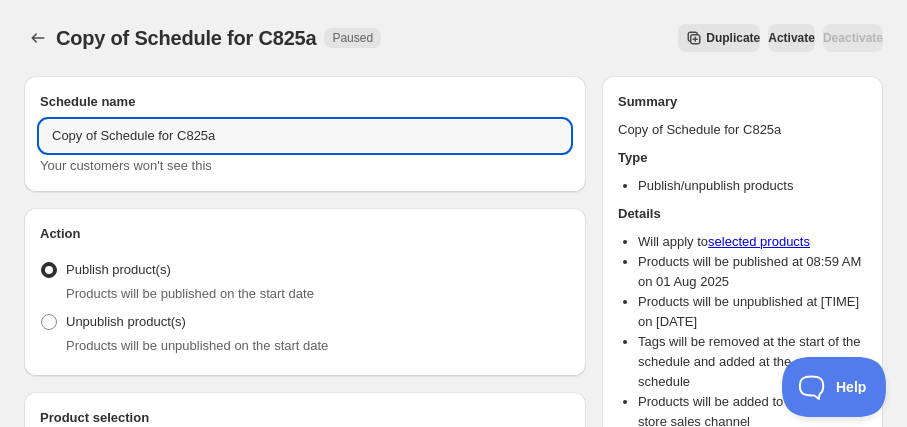 drag, startPoint x: 99, startPoint y: 137, endPoint x: -8, endPoint y: 124, distance: 107.78683 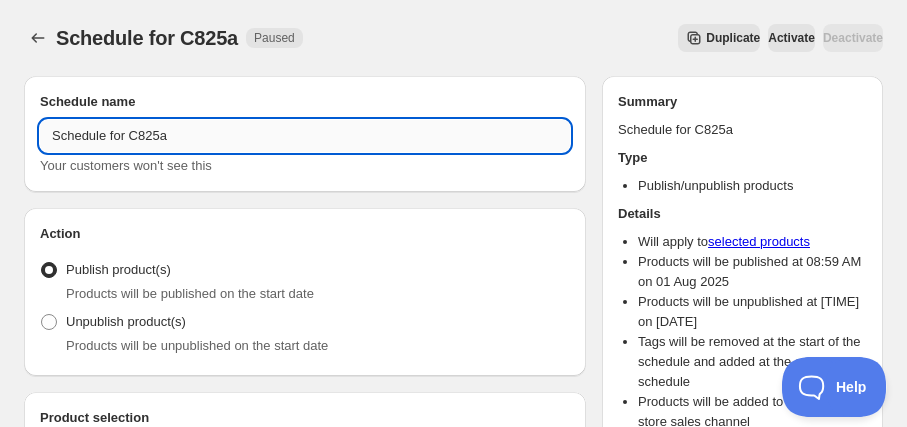 drag, startPoint x: 128, startPoint y: 137, endPoint x: 224, endPoint y: 139, distance: 96.02083 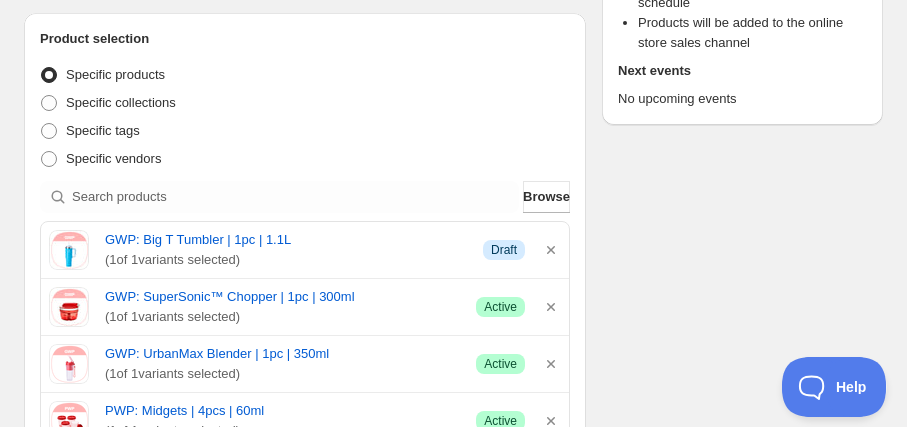 scroll, scrollTop: 363, scrollLeft: 0, axis: vertical 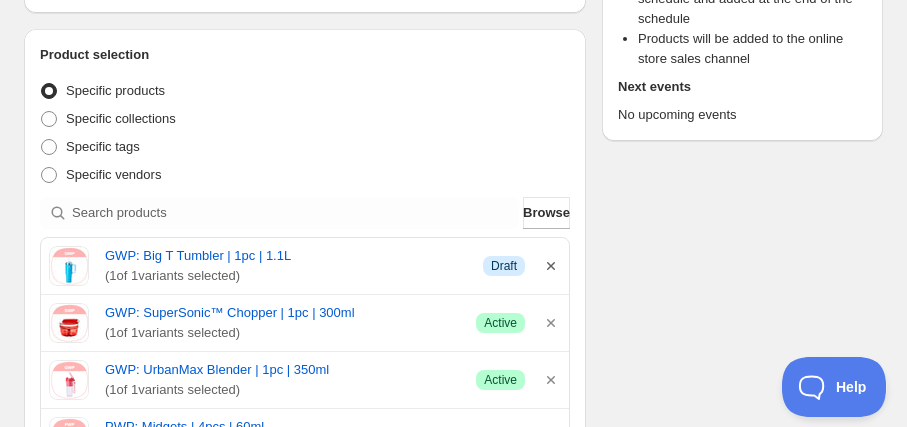 type on "Schedule for C825a" 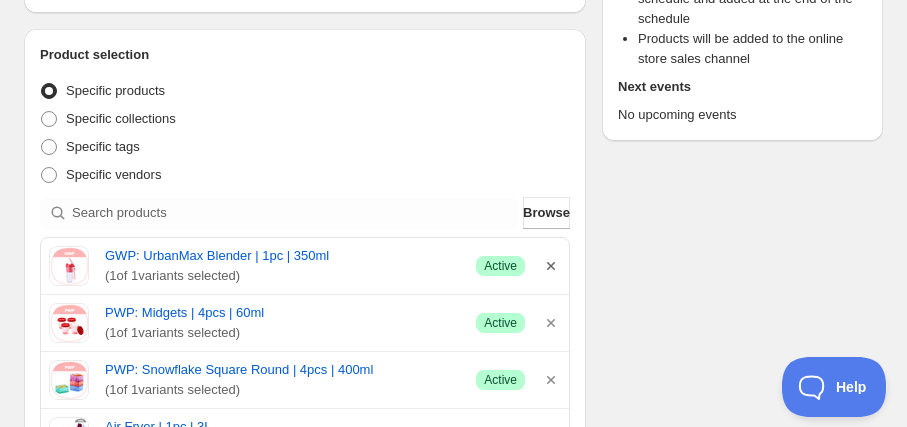 click 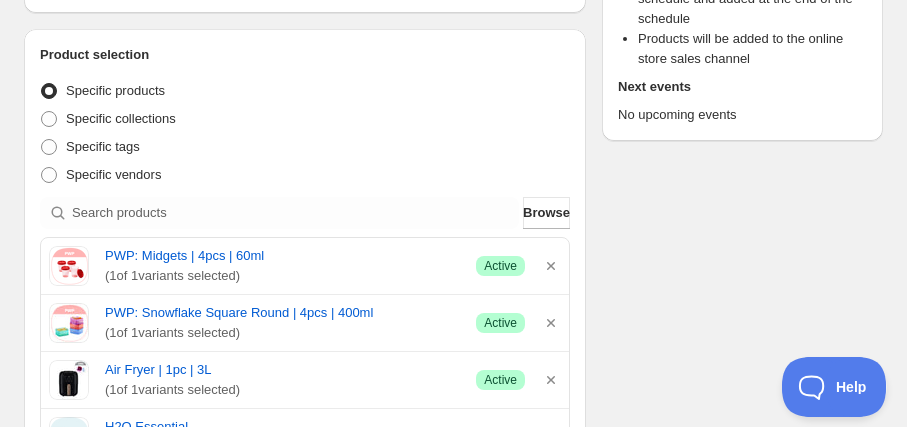 click 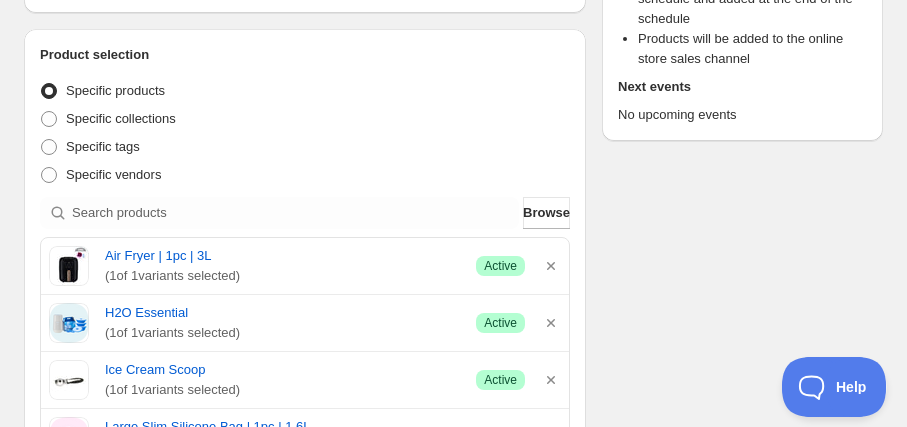 click 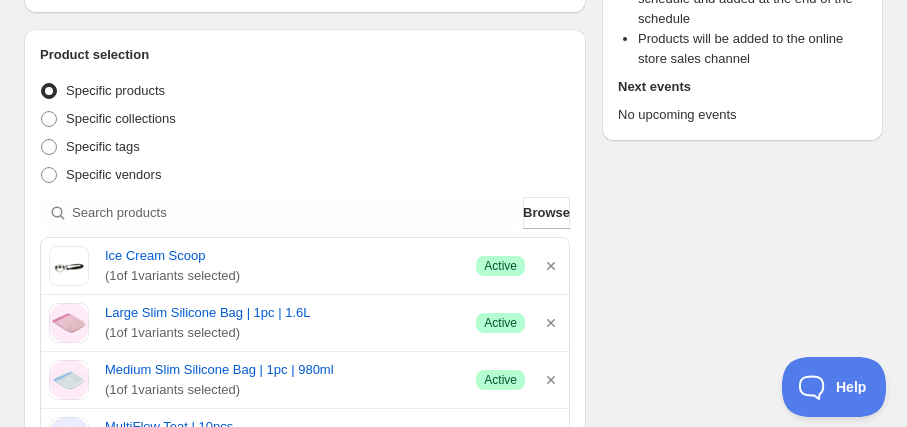 click 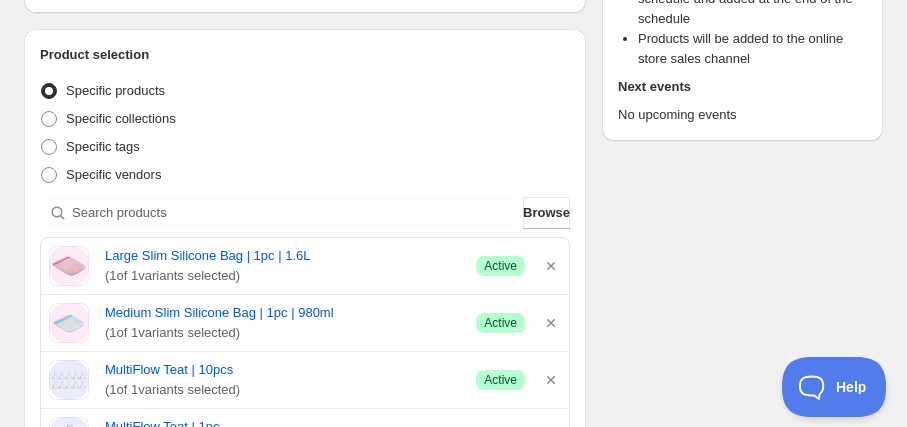 click 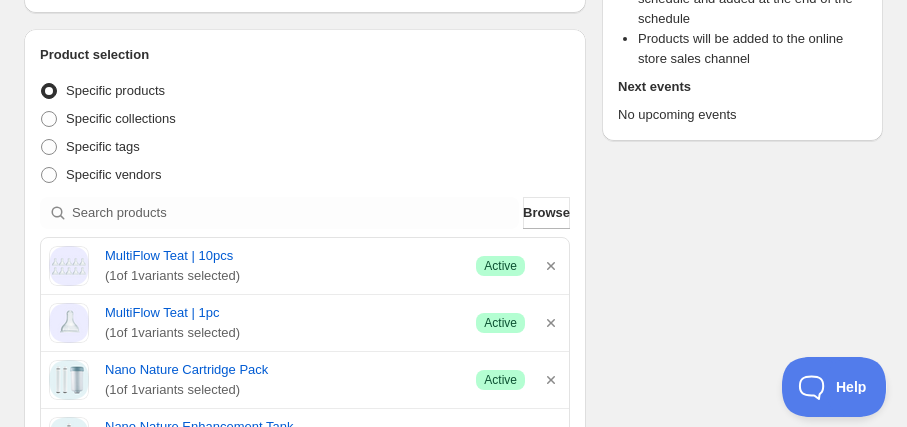 click 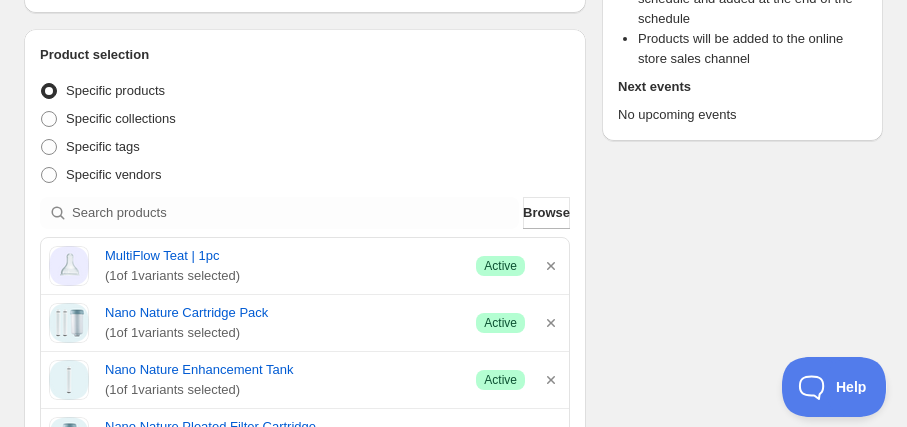 click 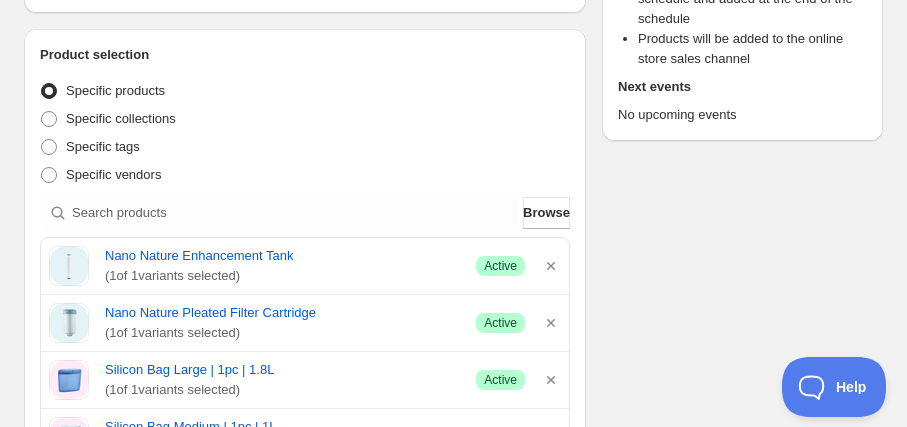 click 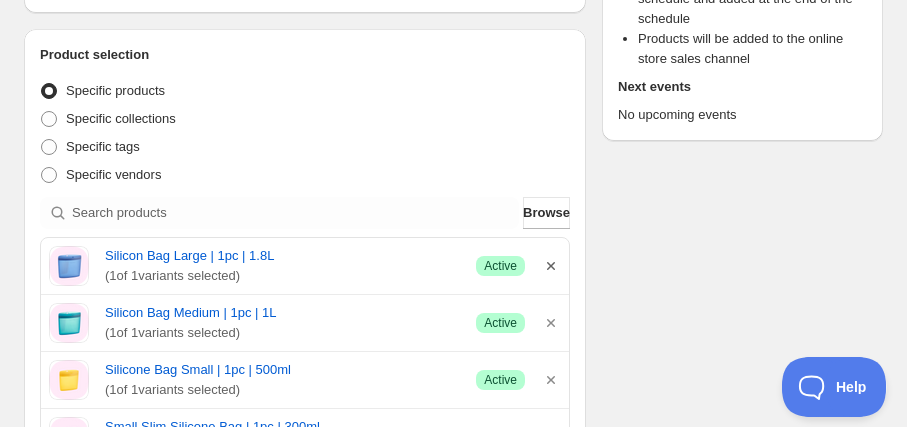 click 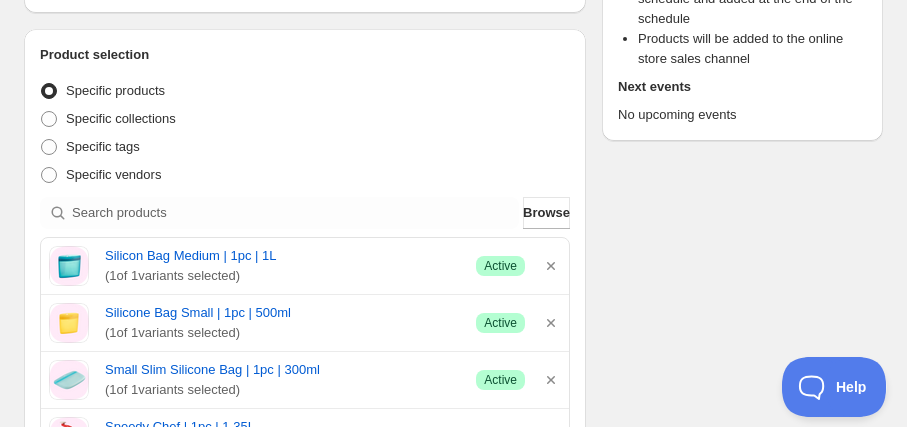 click 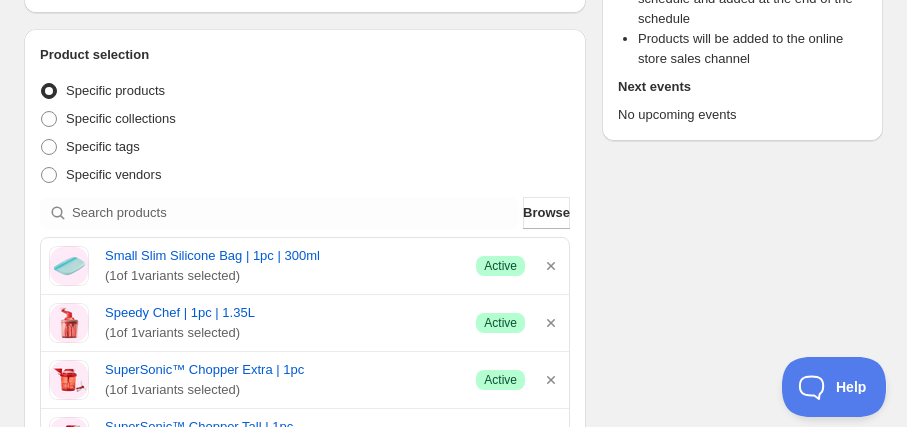 click 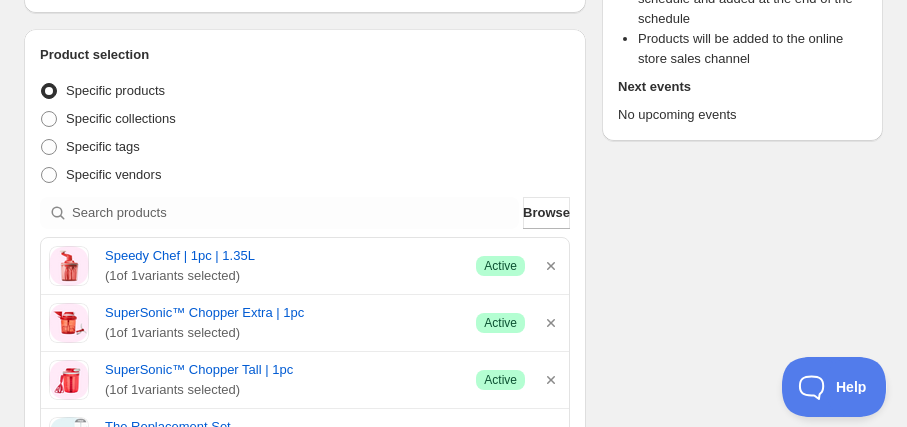 click 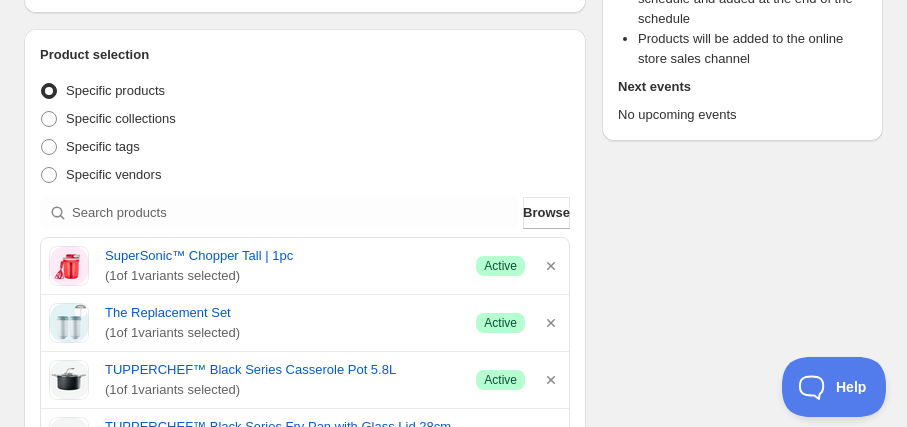 click 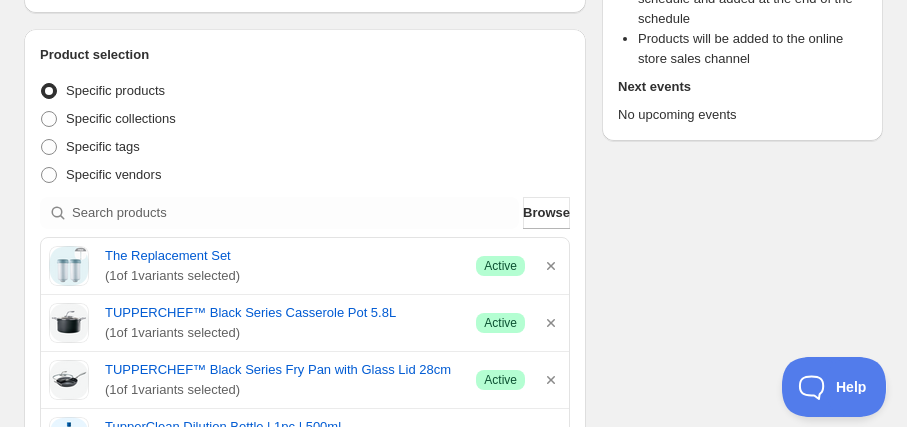 click 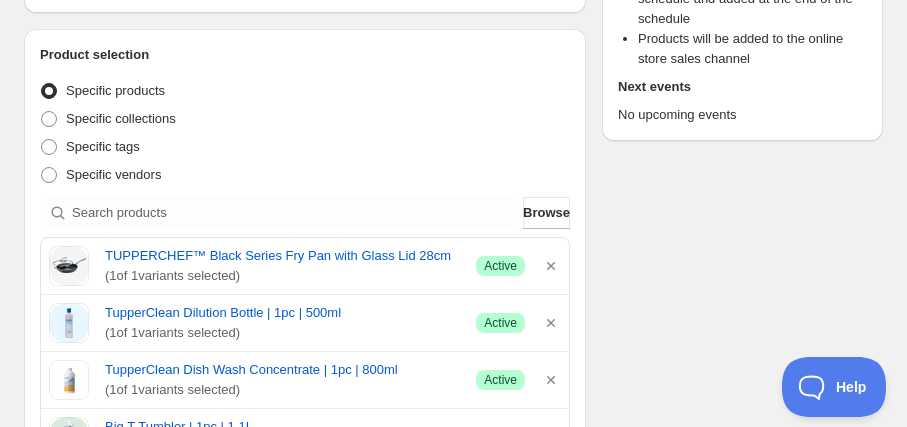 click 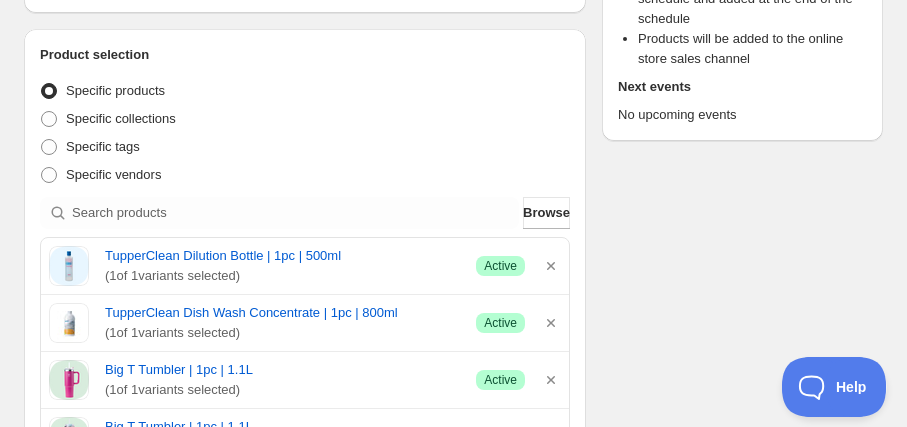 click 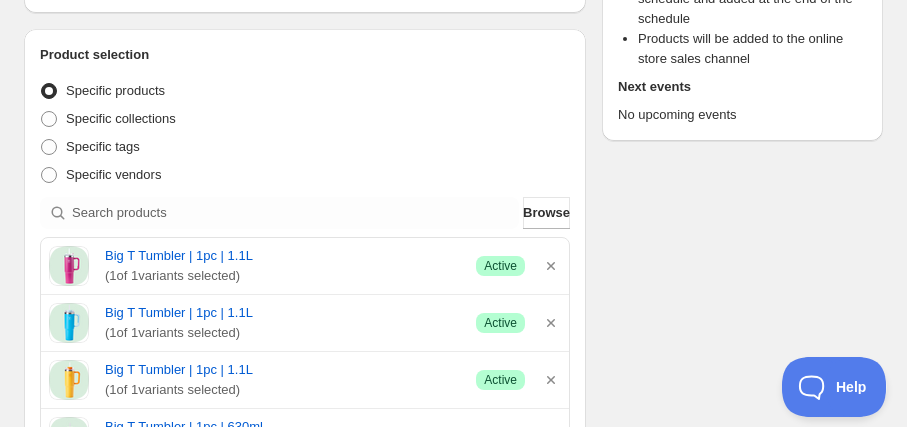 click 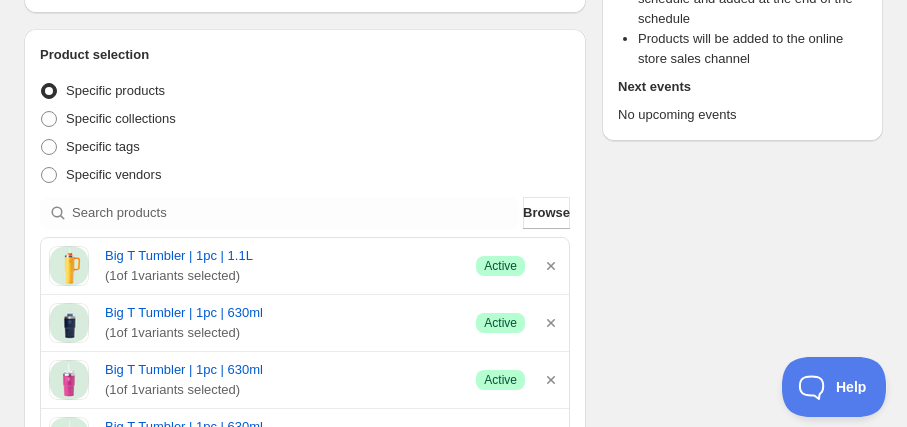click 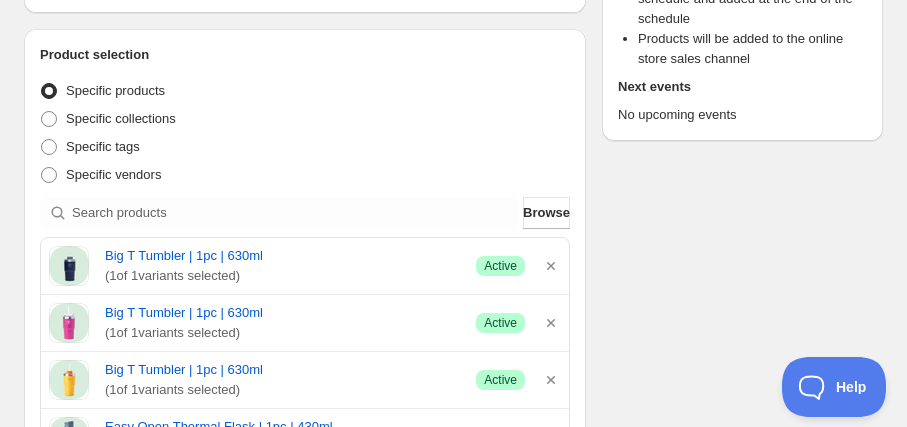 click 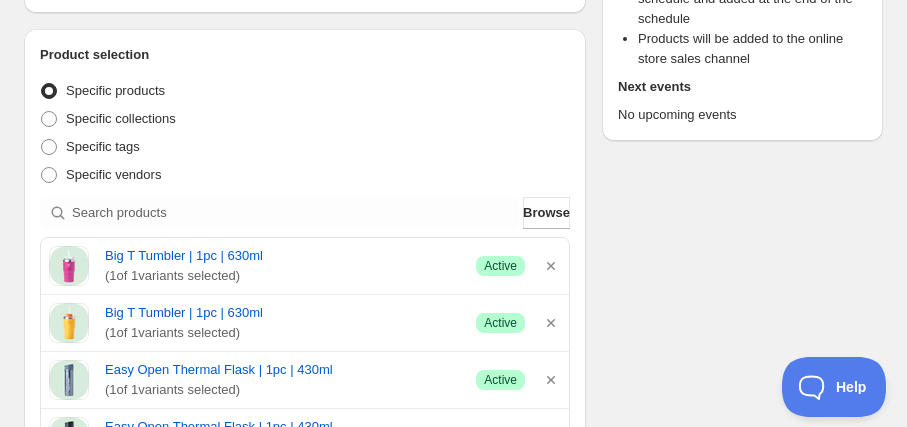 click 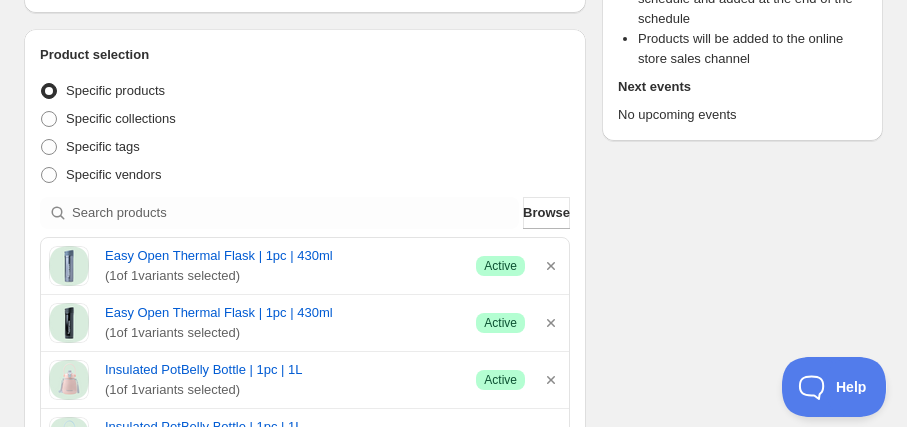 click 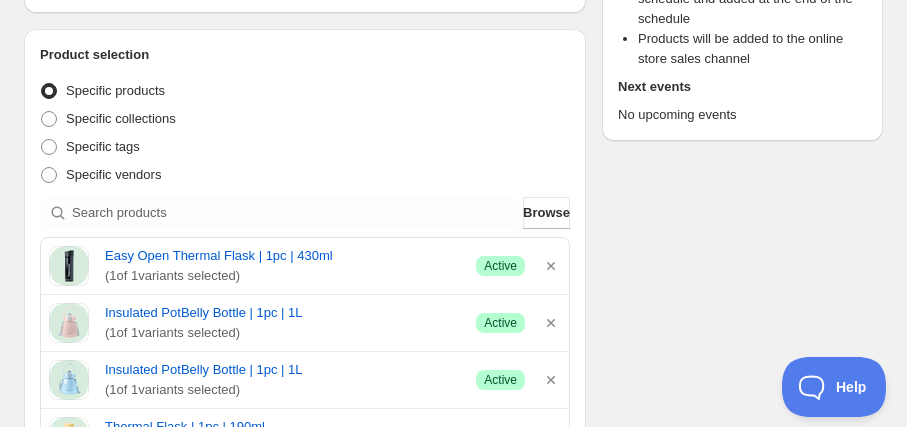 click 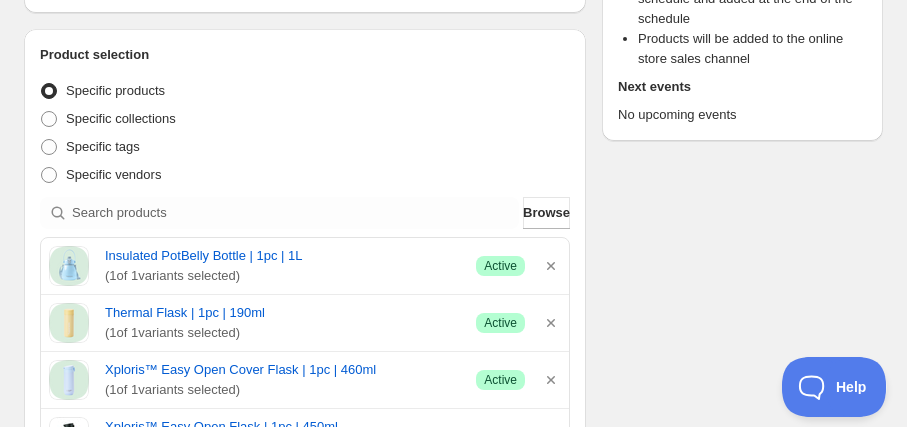 click 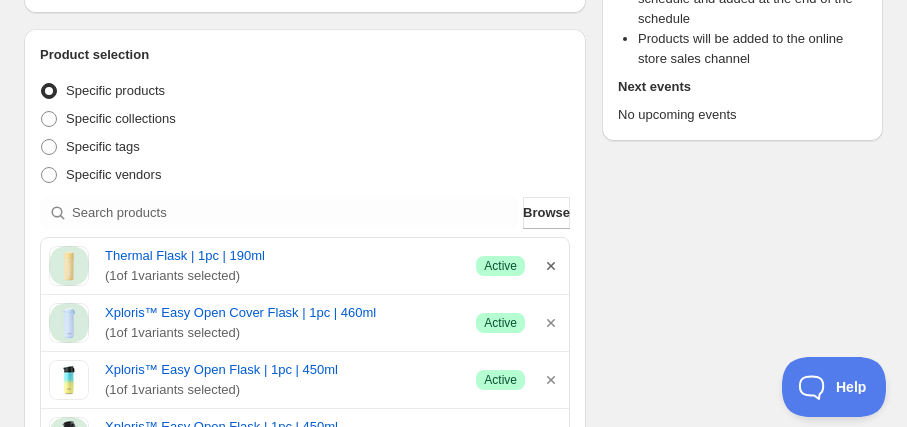 click 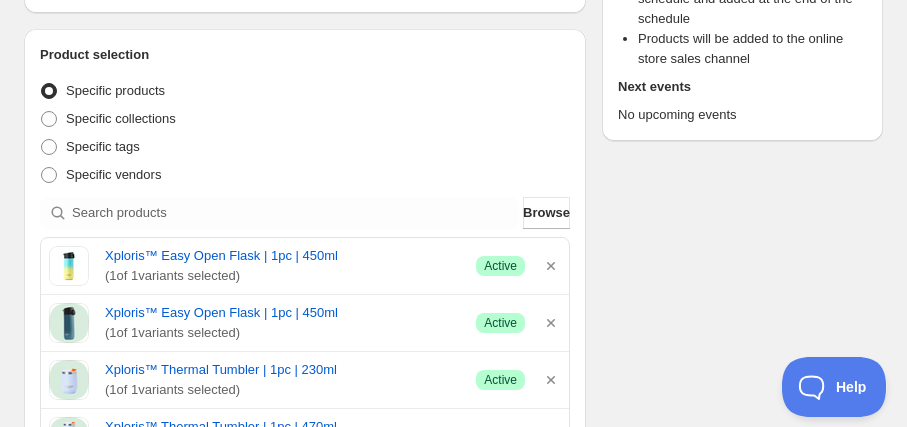 click 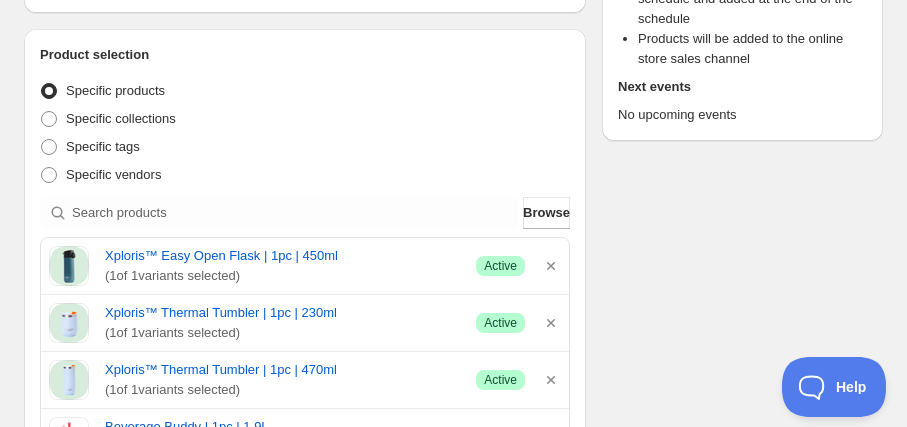 click 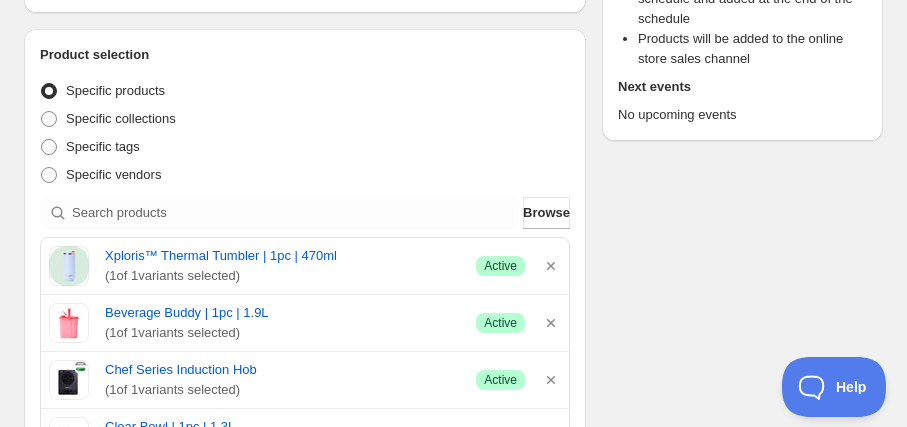click 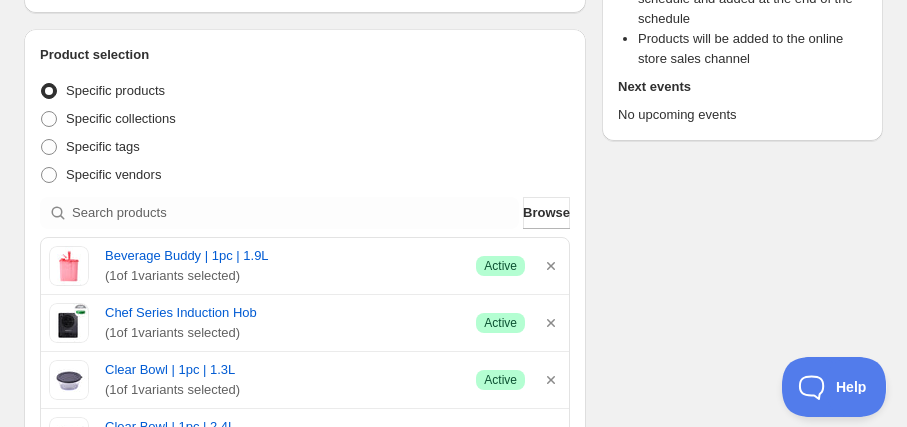 click 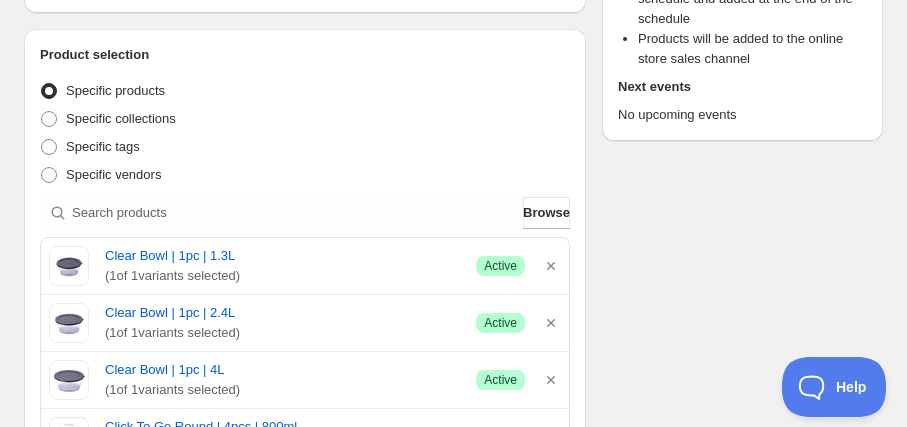 click 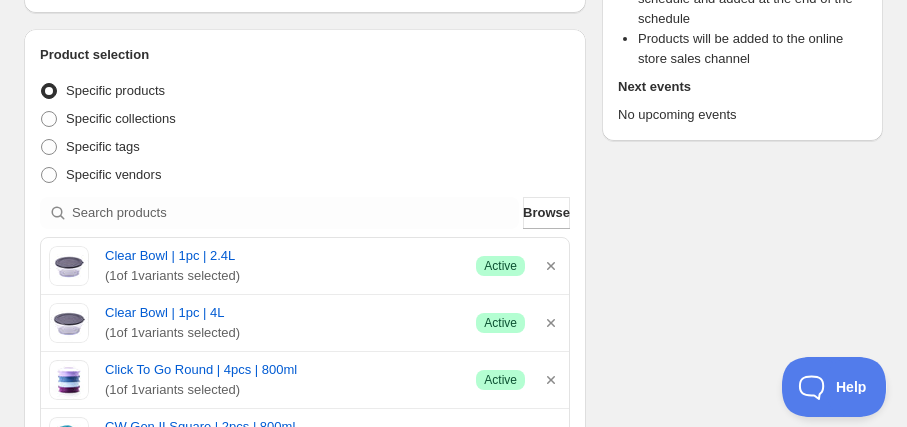 click 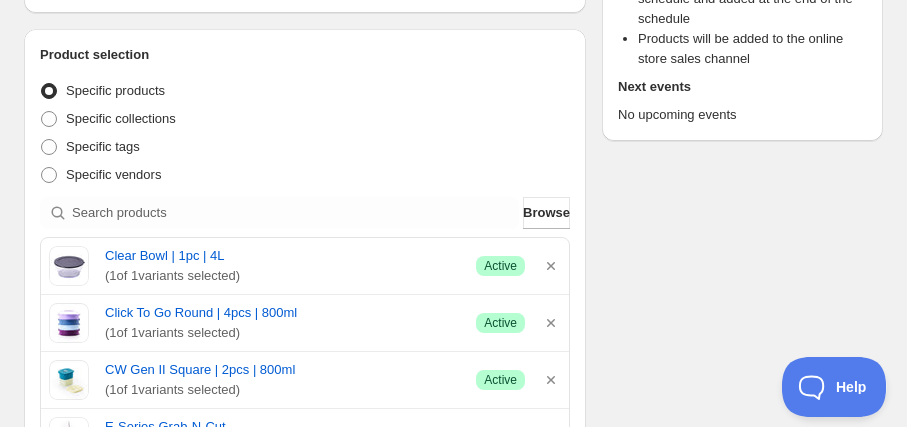 click 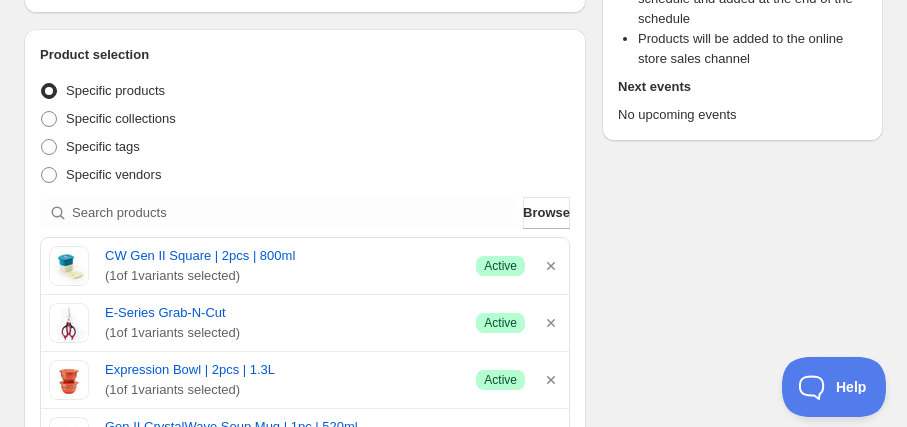 click 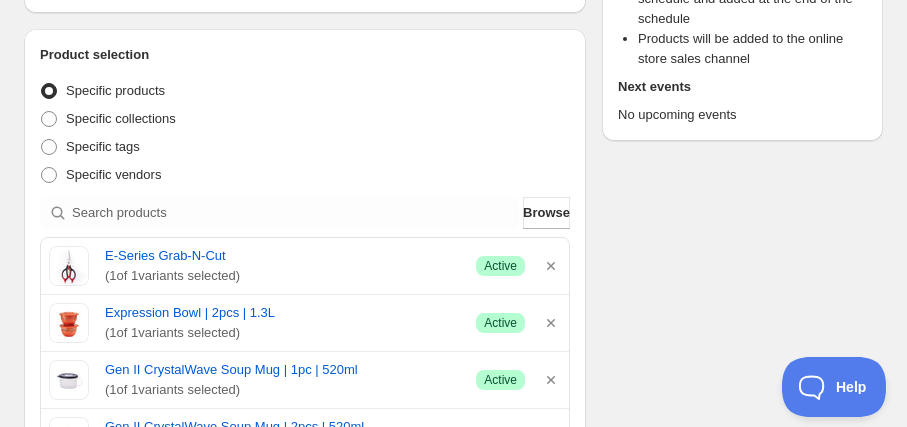 click 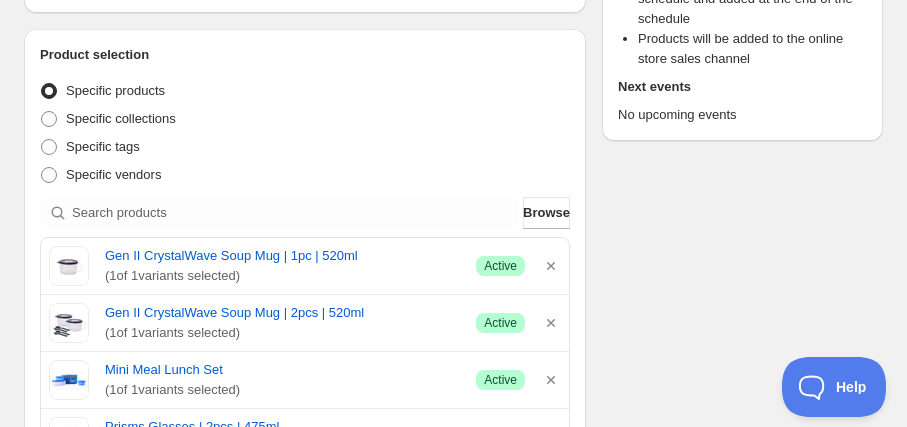 click 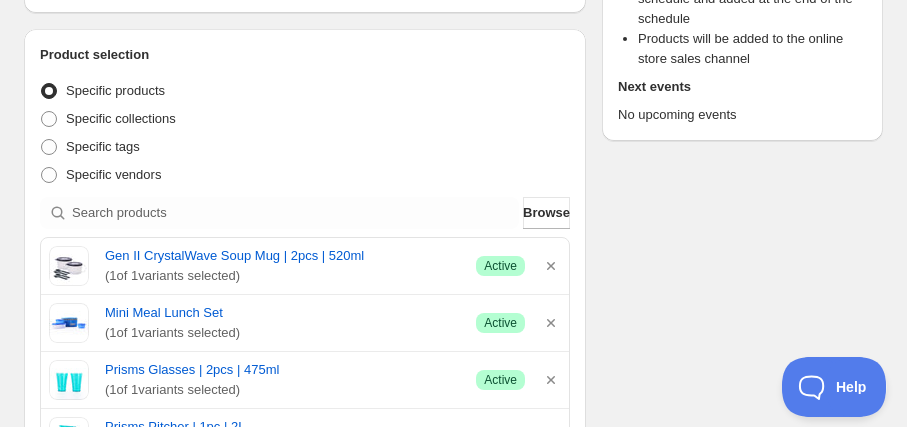 click 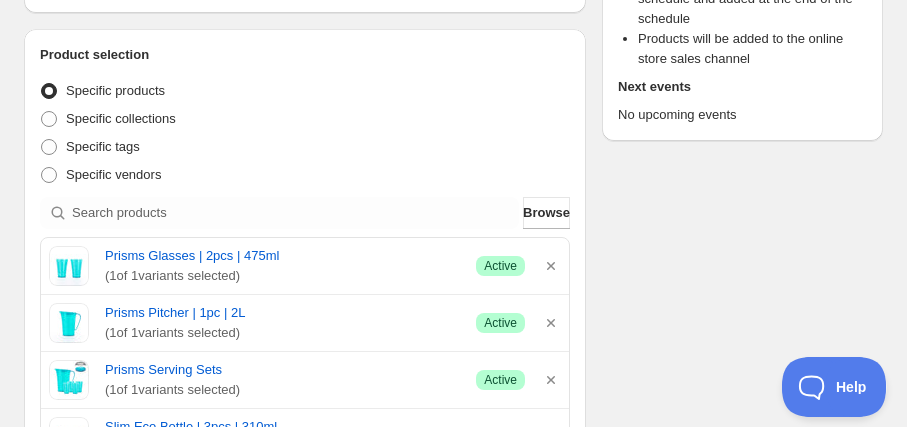 click 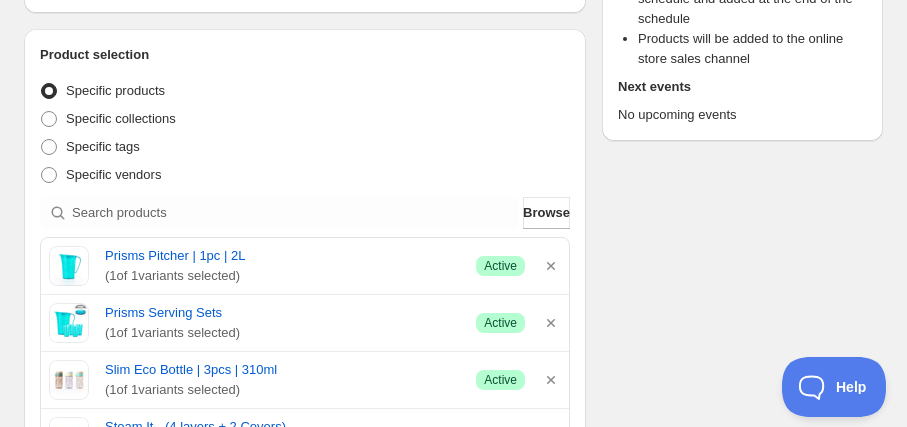 click 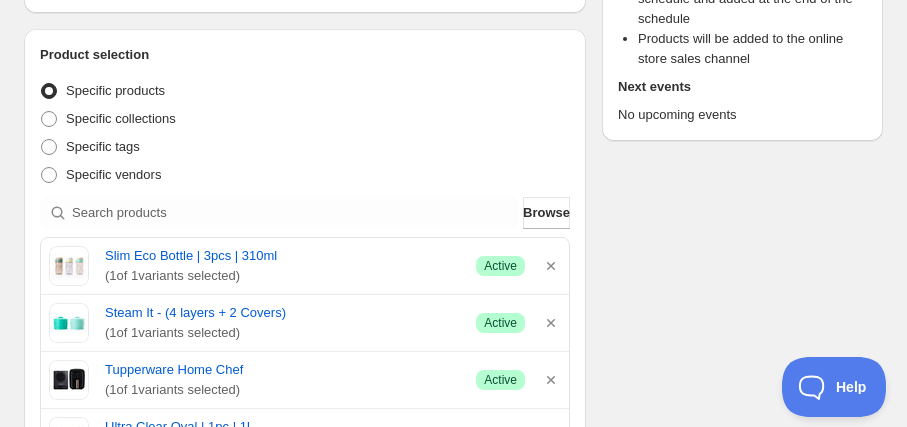 click 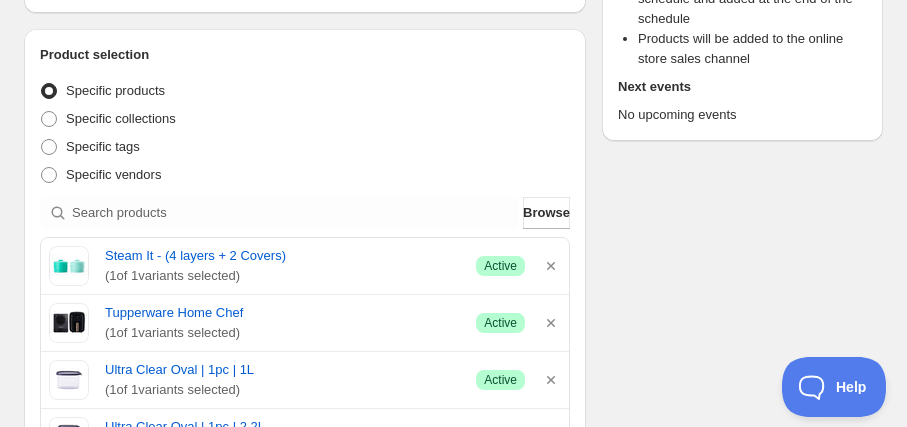 click 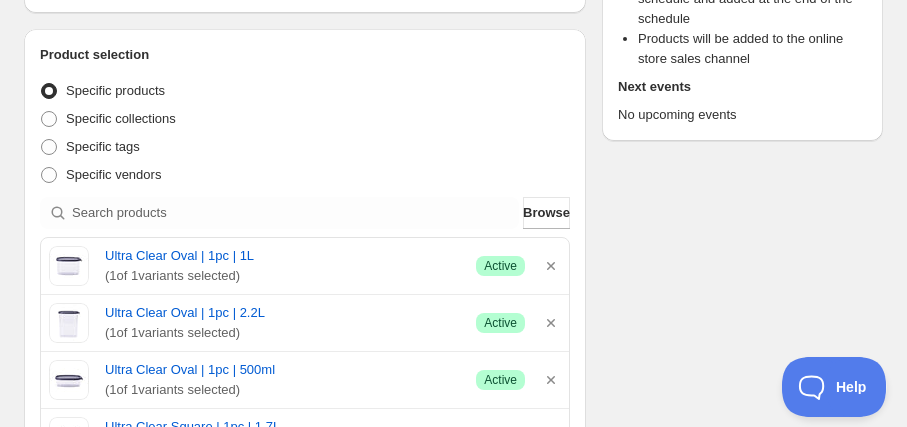 click 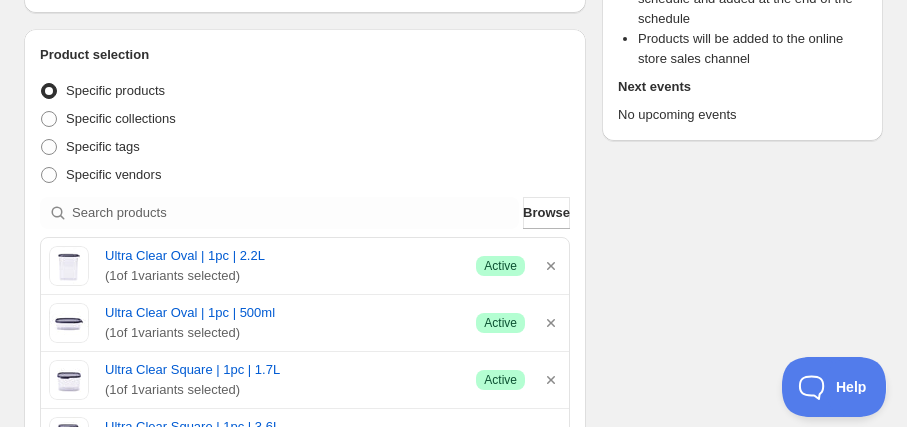 click 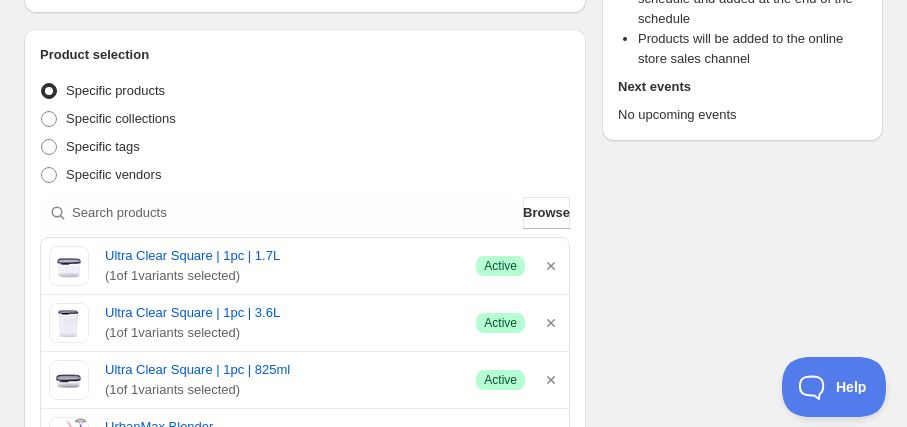 click 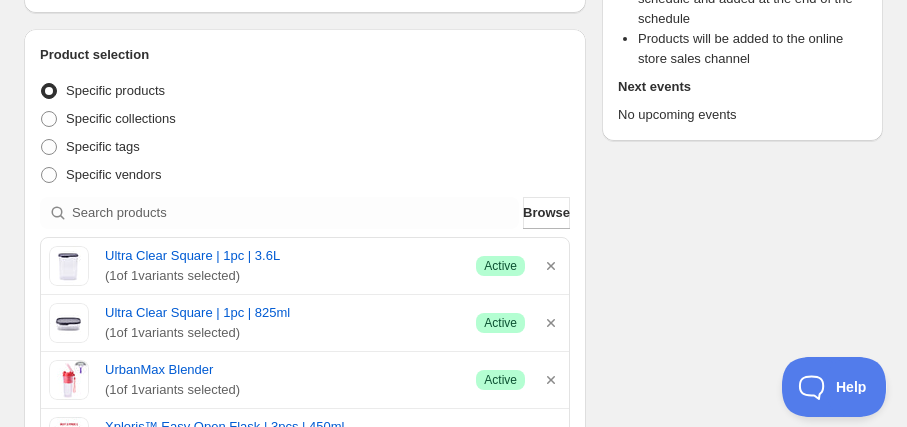 click 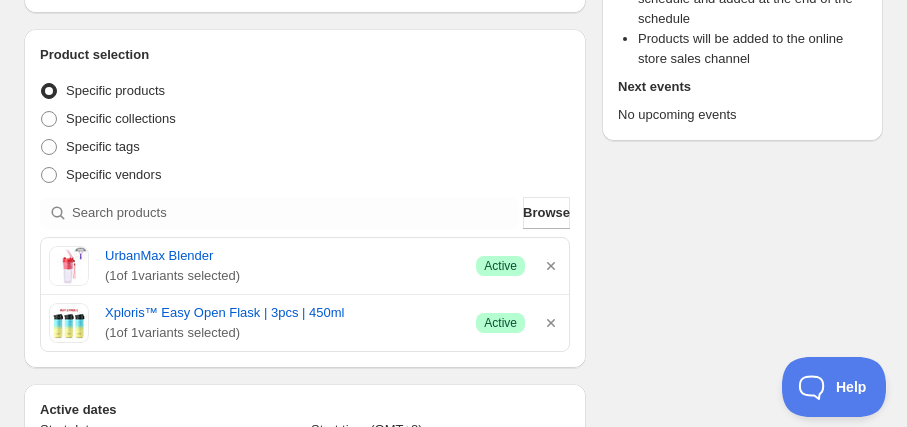 click 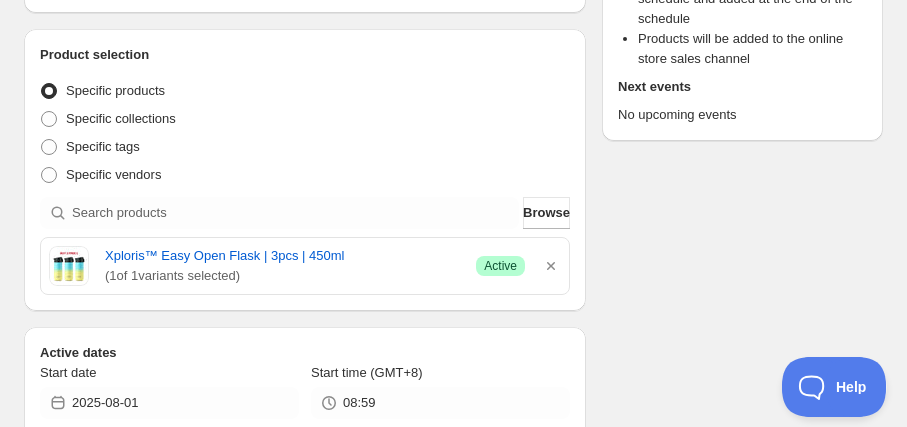 click 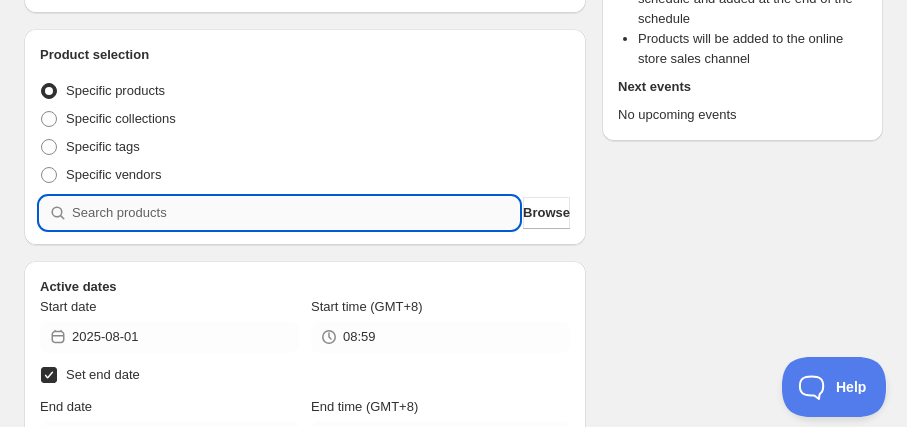 click at bounding box center [295, 213] 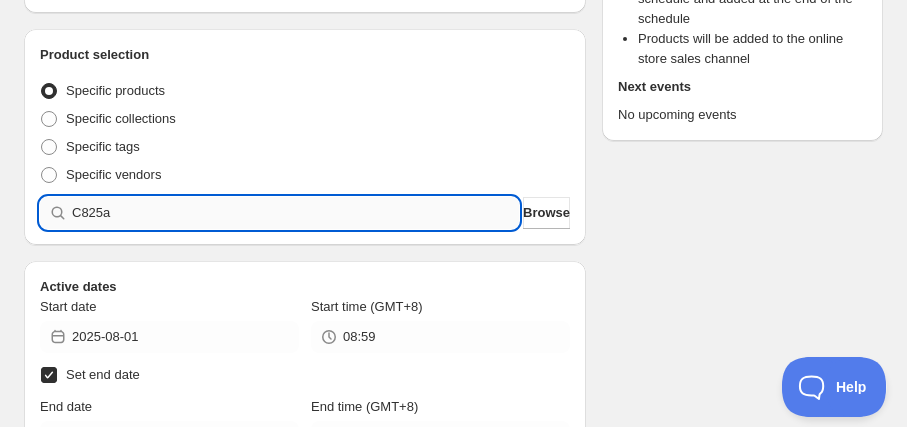 type 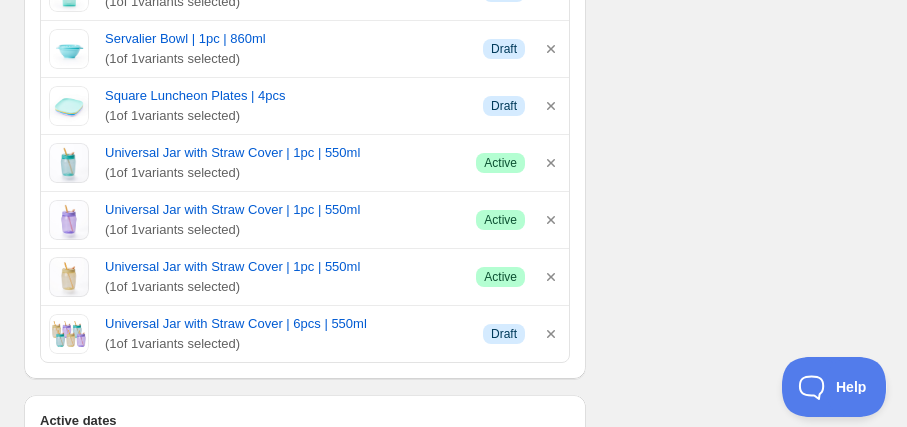 scroll, scrollTop: 1454, scrollLeft: 0, axis: vertical 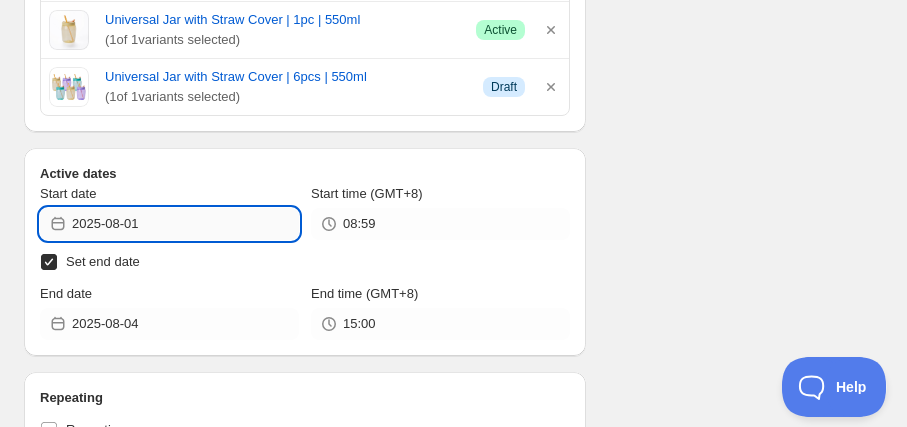 click on "2025-08-01" at bounding box center (185, 224) 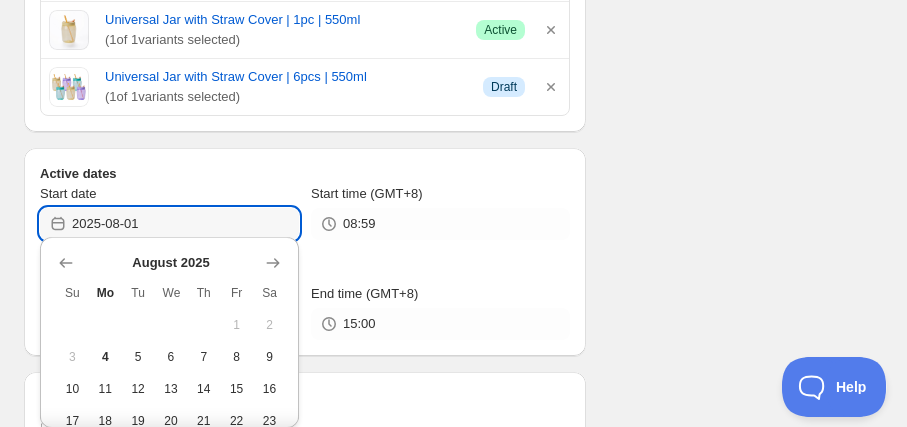 click on "4" at bounding box center (105, 357) 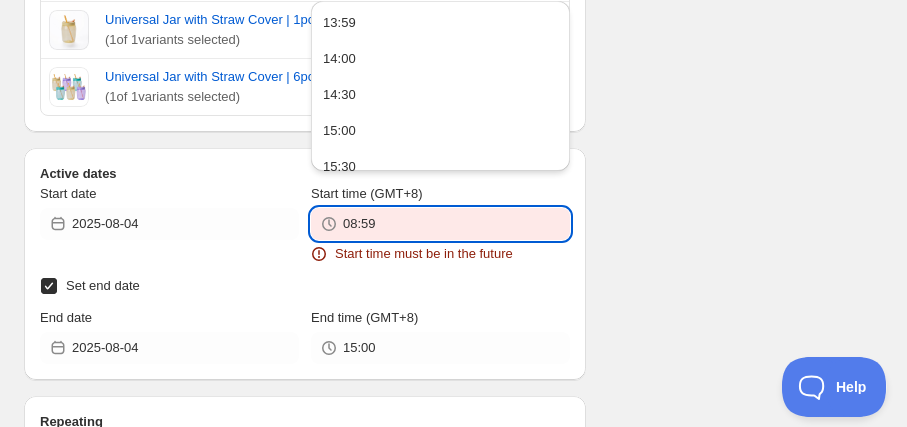 click on "08:59" at bounding box center (456, 224) 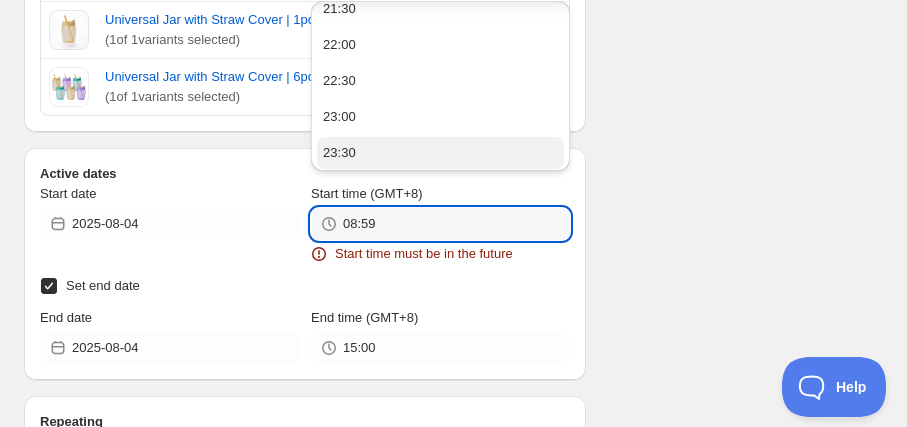 scroll, scrollTop: 592, scrollLeft: 0, axis: vertical 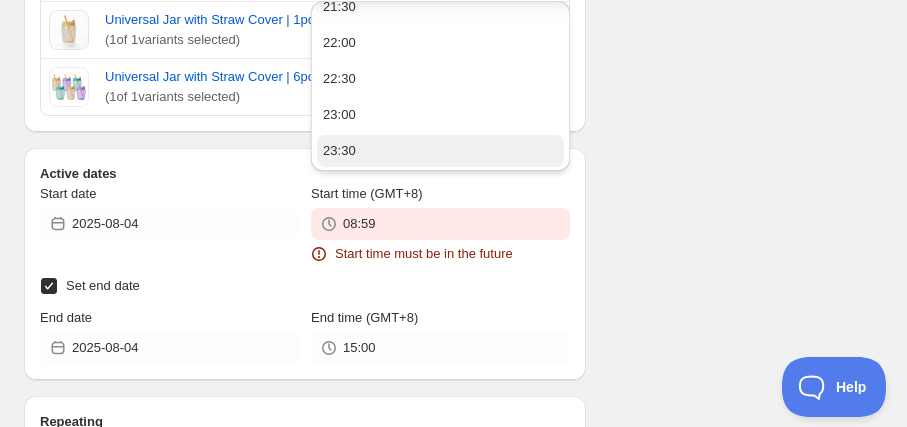 click on "23:30" at bounding box center [440, 151] 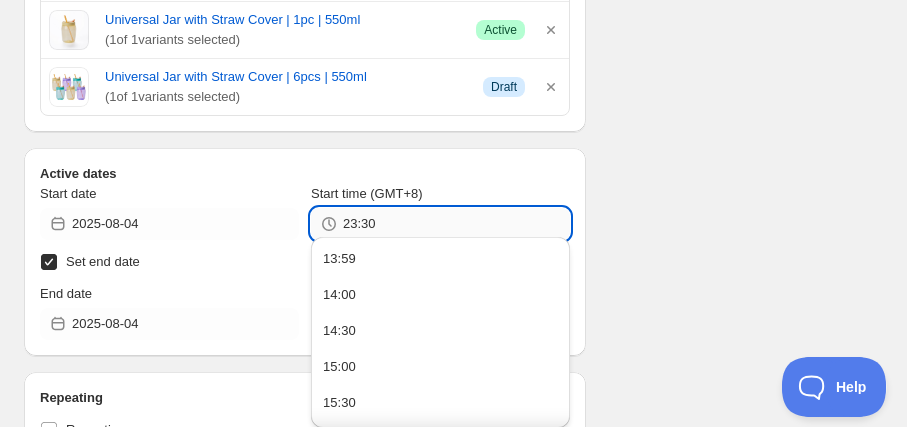 click on "23:30" at bounding box center [456, 224] 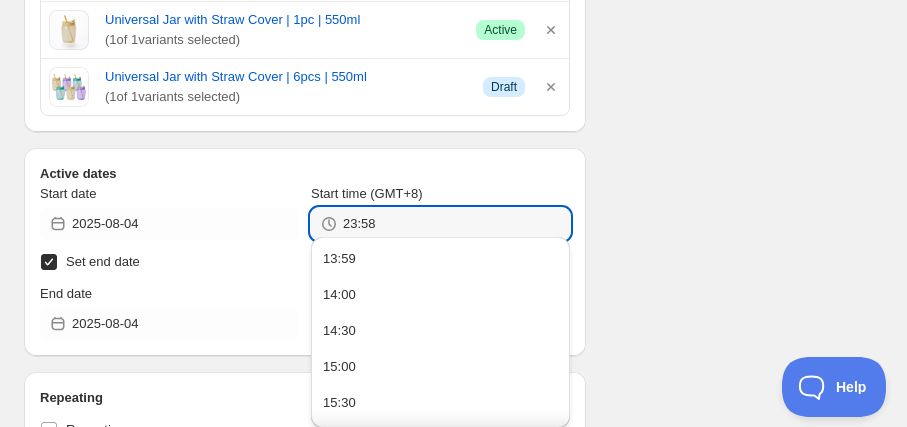 type on "23:58" 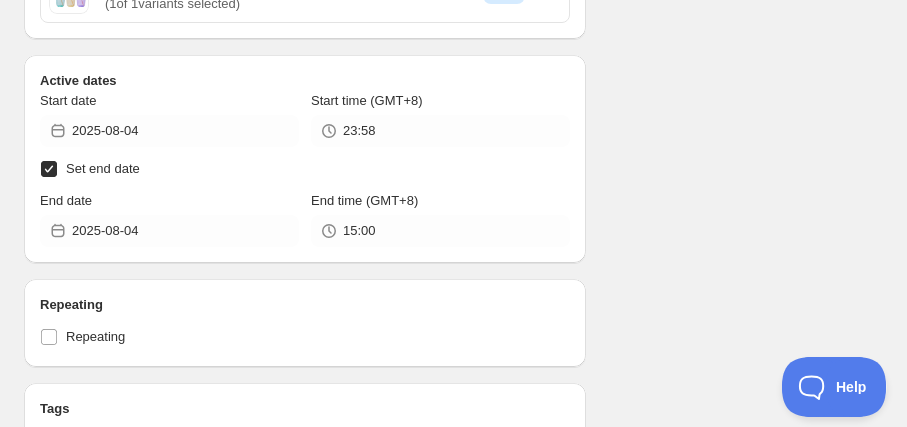 scroll, scrollTop: 1636, scrollLeft: 0, axis: vertical 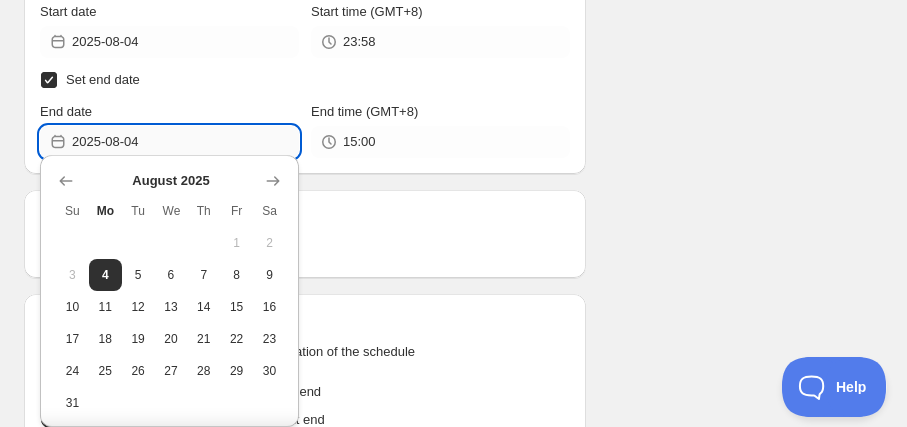 click on "2025-08-04" at bounding box center (185, 142) 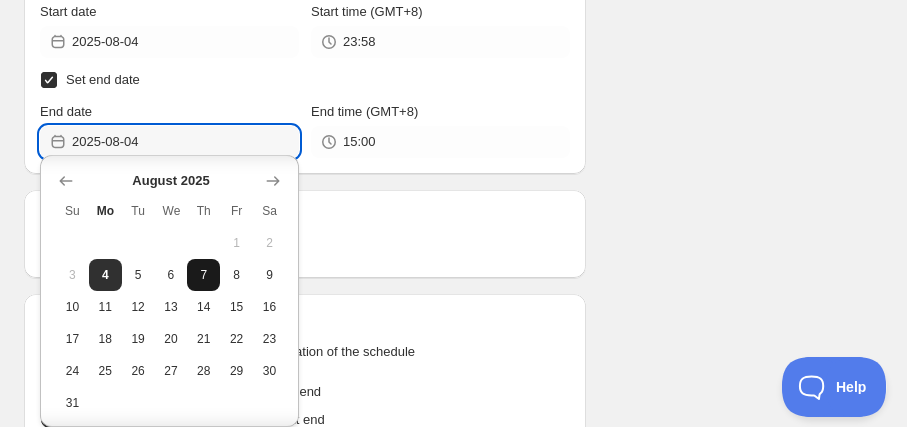 scroll, scrollTop: 7, scrollLeft: 0, axis: vertical 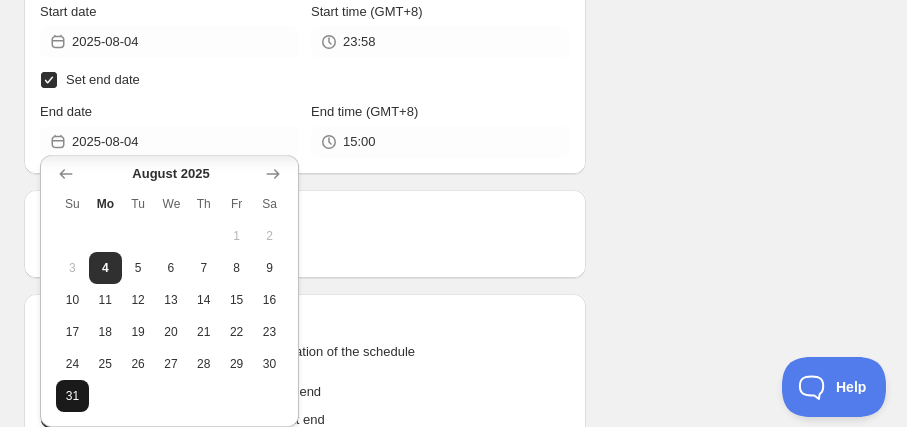 drag, startPoint x: 82, startPoint y: 378, endPoint x: 80, endPoint y: 389, distance: 11.18034 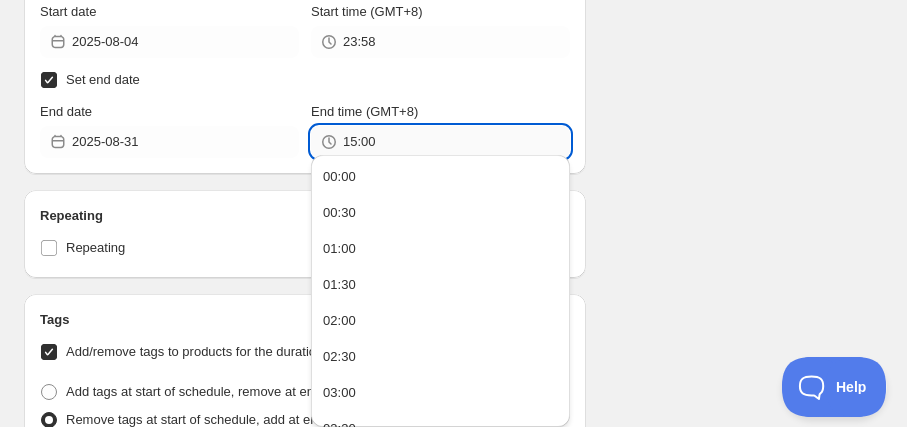 click on "15:00" at bounding box center (456, 142) 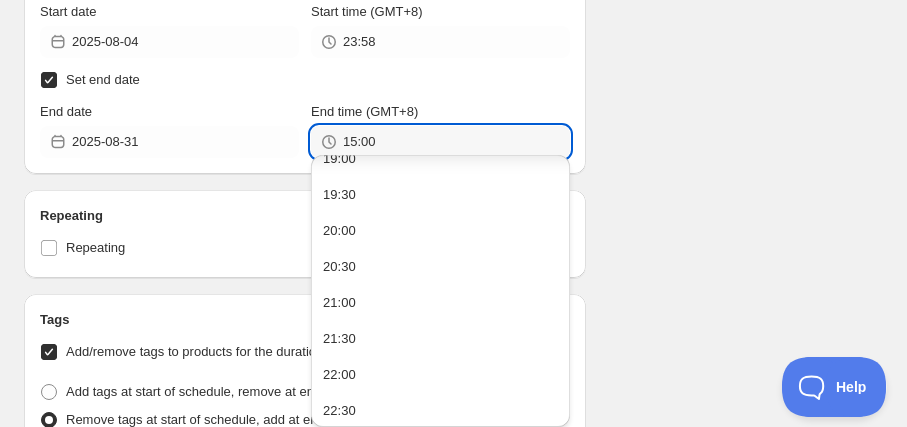 scroll, scrollTop: 1463, scrollLeft: 0, axis: vertical 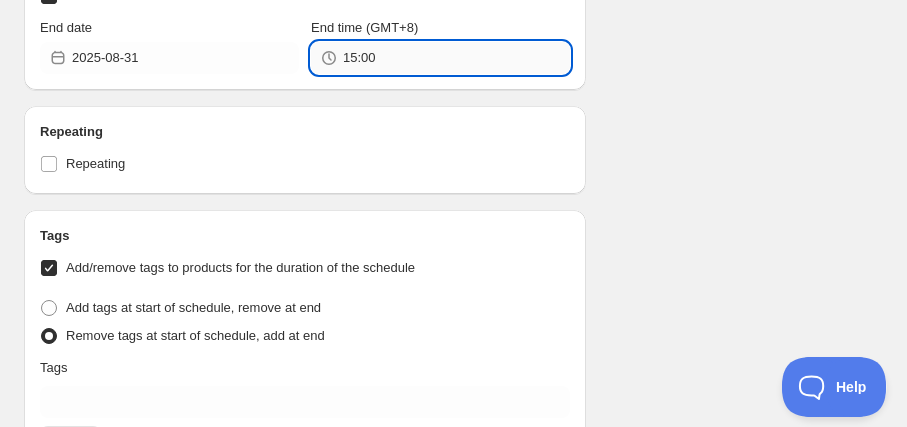 click on "15:00" at bounding box center (456, 58) 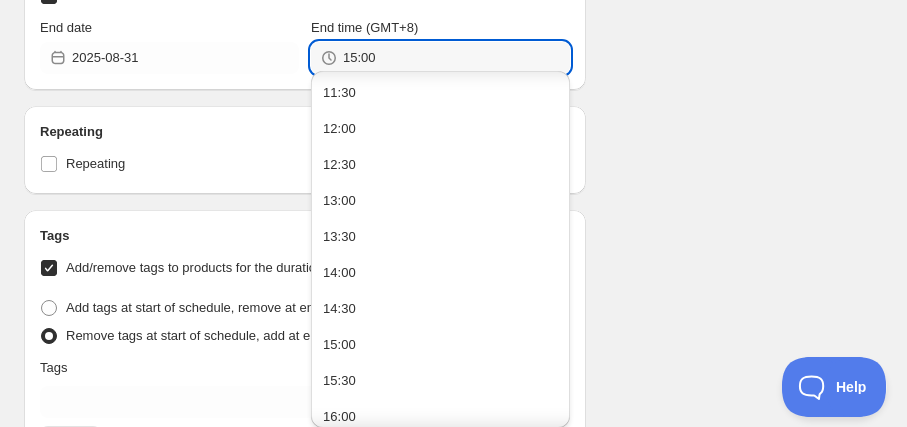 scroll, scrollTop: 1379, scrollLeft: 0, axis: vertical 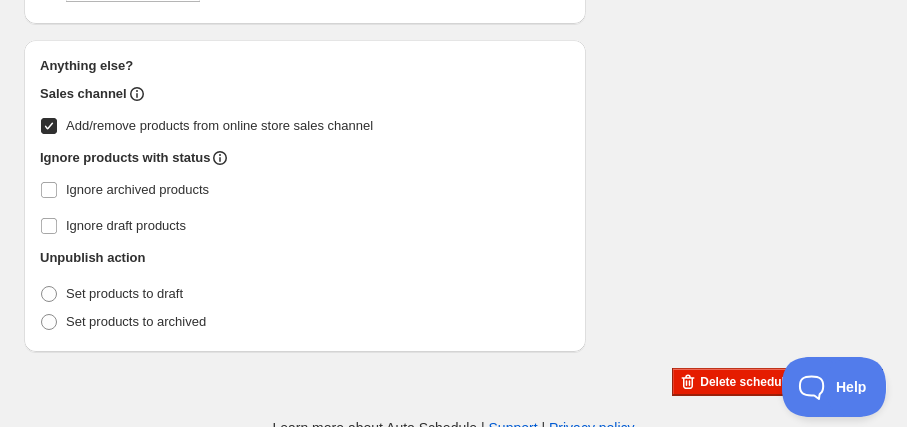 click on "Set products to draft" at bounding box center [305, 294] 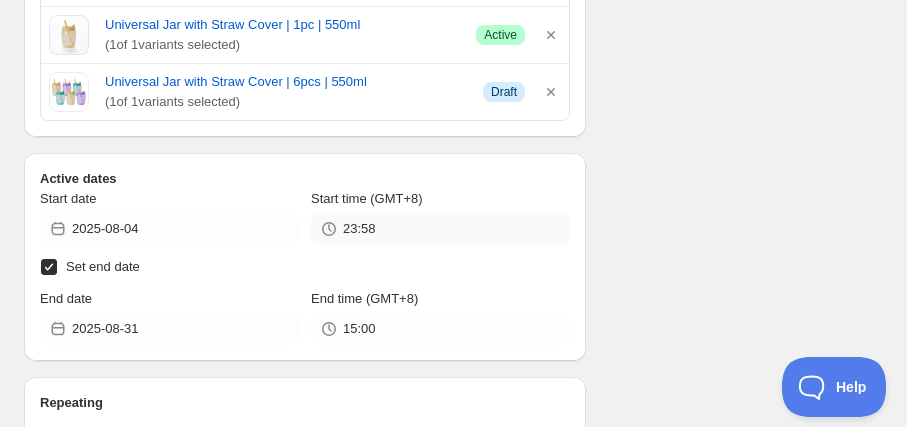 scroll, scrollTop: 1447, scrollLeft: 0, axis: vertical 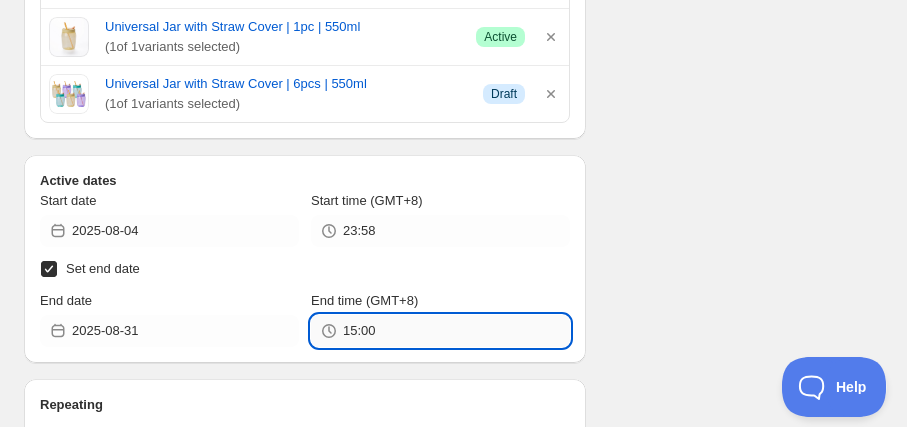 click on "15:00" at bounding box center (456, 331) 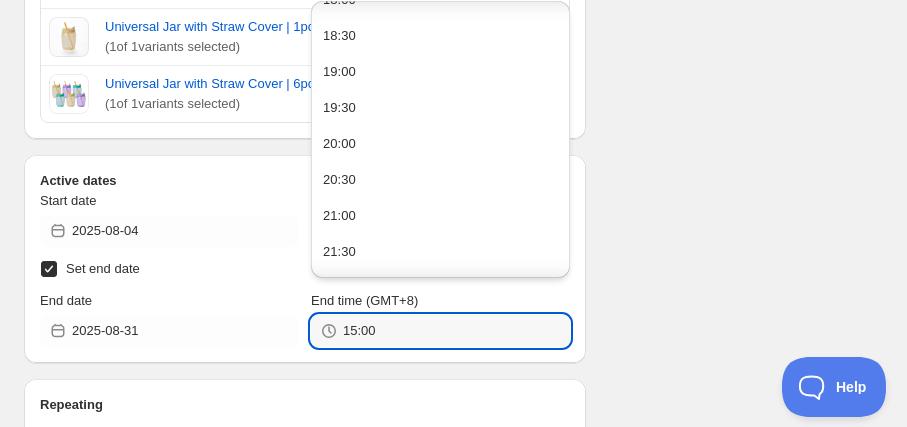 scroll, scrollTop: 1458, scrollLeft: 0, axis: vertical 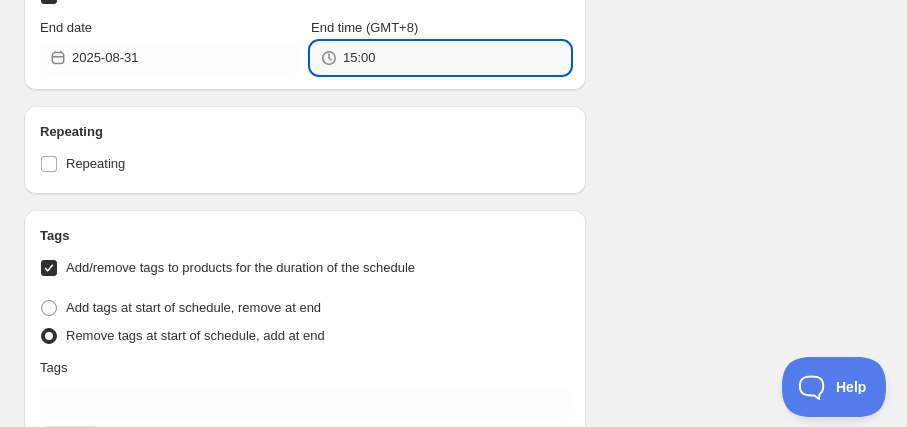 click on "15:00" at bounding box center (456, 58) 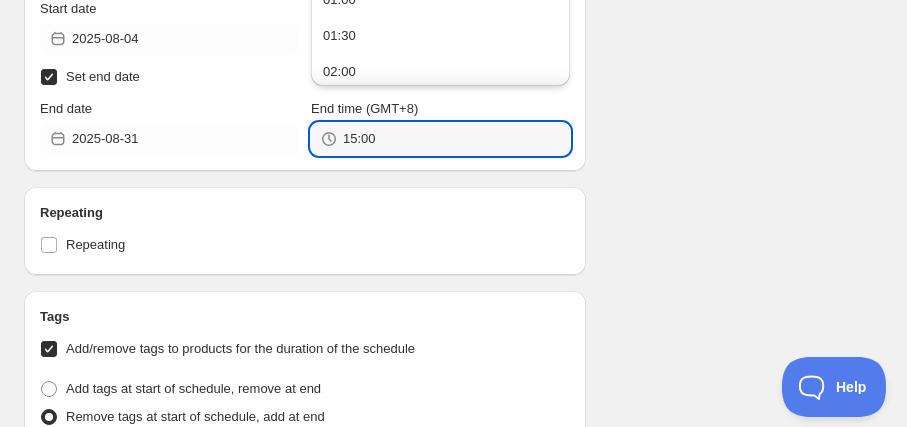 scroll, scrollTop: 1538, scrollLeft: 0, axis: vertical 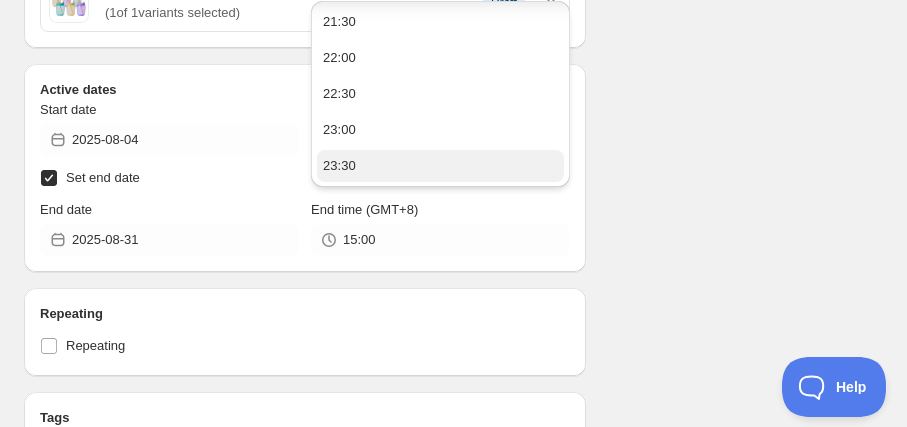 click on "23:30" at bounding box center [440, 166] 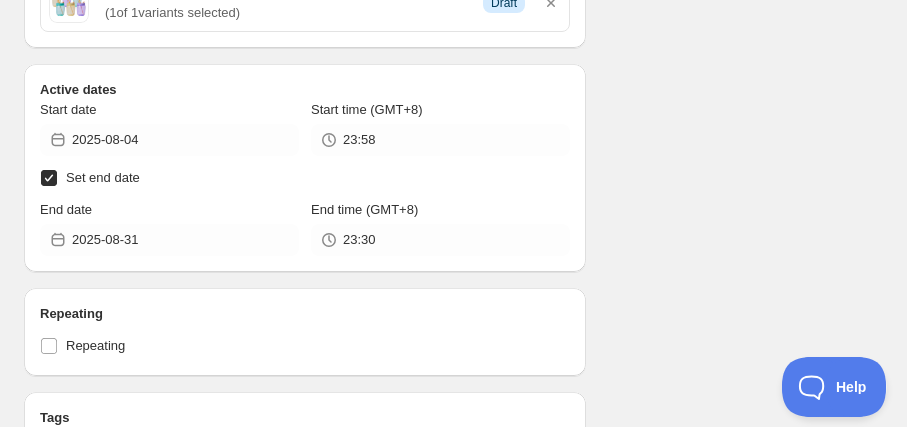 click on "Schedule name Schedule for C825a Your customers won't see this Action Action Publish product(s) Products will be published on the start date Unpublish product(s) Products will be unpublished on the start date Product selection Entity type Specific products Specific collections Specific tags Specific vendors Browse FreezerMate Gen I Medium | 1pc | 1.6L ( 1  of   1  variants selected) Info Draft FreezerMate Gen I Mini | 2pcs | 300ml ( 1  of   1  variants selected) Info Draft FreezerMate Gen I Small | 2pcs | 1.1L ( 1  of   1  variants selected) Info Draft FreezerMate Gen I Small | 2pcs | 700ml ( 1  of   1  variants selected) Info Draft FreezerMate Gen I Small | 4pcs | 300ml ( 1  of   1  variants selected) Info Draft Fusion Master Ice Shaver Set ( 1  of   1  variants selected) Info Draft GWP: FreezerMate Gen I Mini | 4pcs | 140ml ( 1  of   1  variants selected) Success Active Ice Lollitups | 6pcs | 54ml ( 1  of   1  variants selected) Info Draft Insulated Mug | 1pc | 400ml ( 1  of   1  variants selected) Info ( 1" at bounding box center [445, -131] 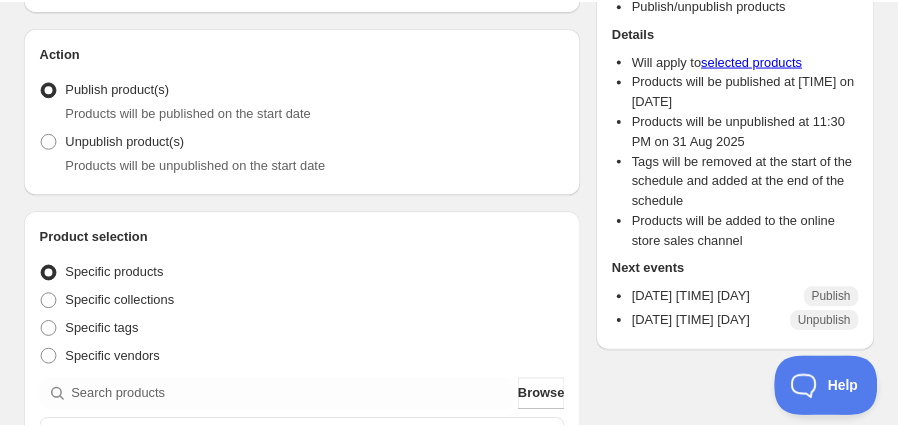 scroll, scrollTop: 0, scrollLeft: 0, axis: both 